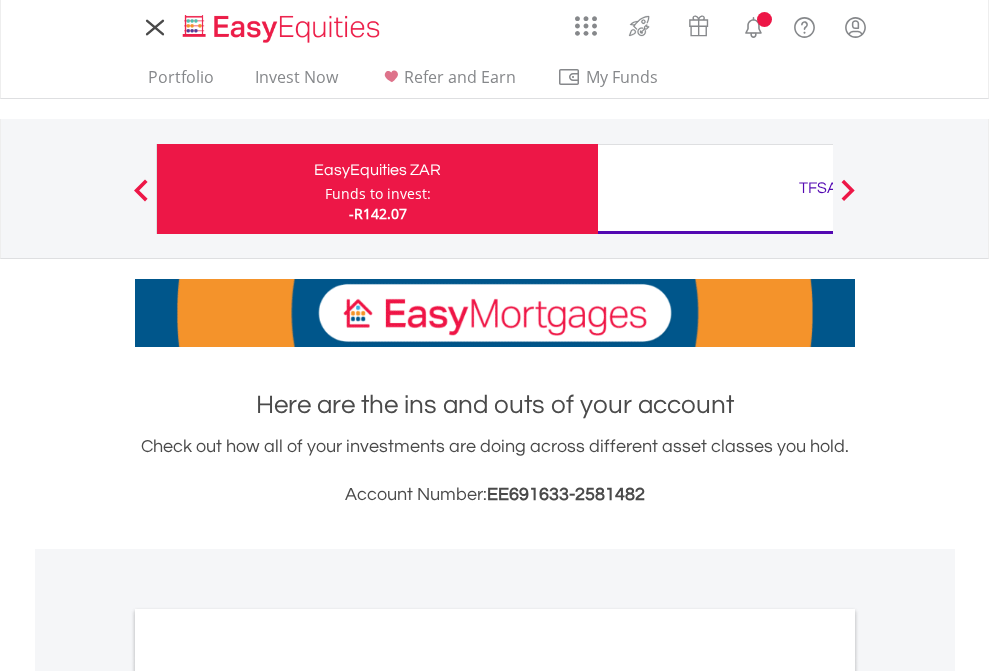 scroll, scrollTop: 0, scrollLeft: 0, axis: both 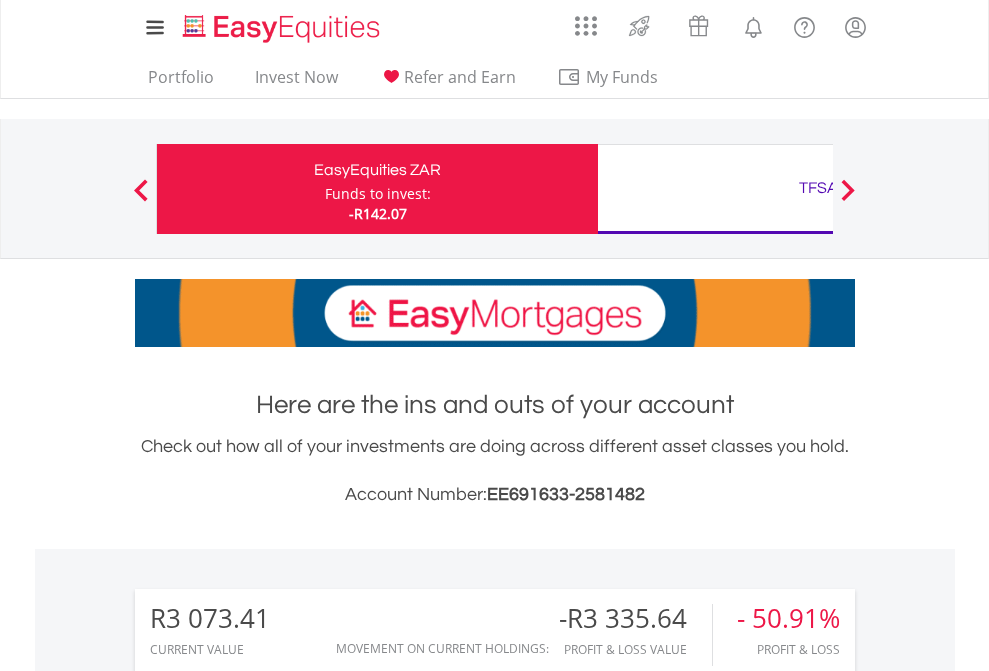 click on "Funds to invest:" at bounding box center [378, 194] 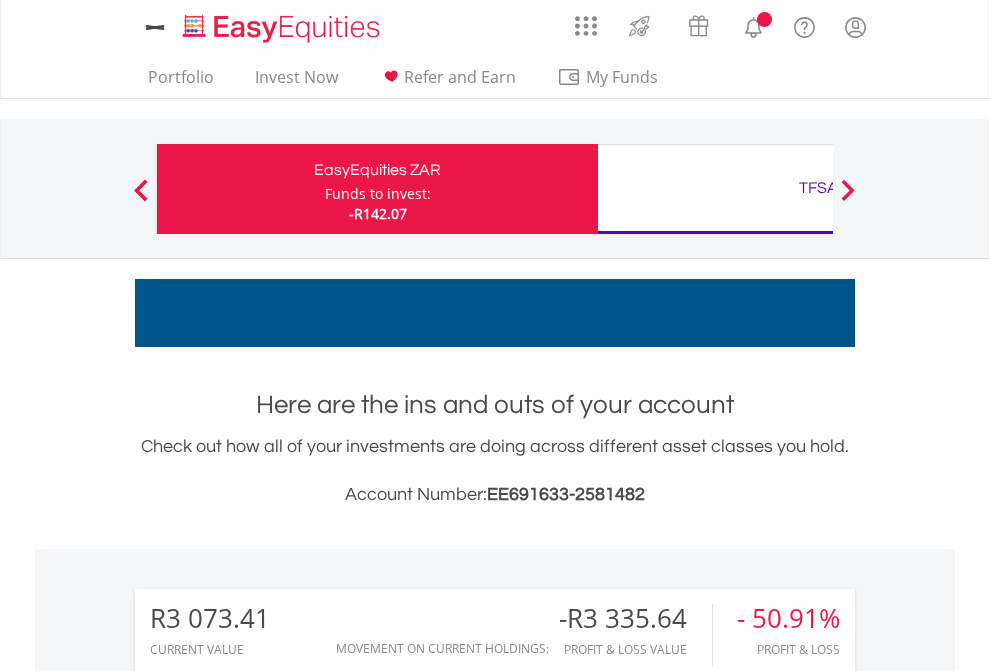 scroll, scrollTop: 0, scrollLeft: 0, axis: both 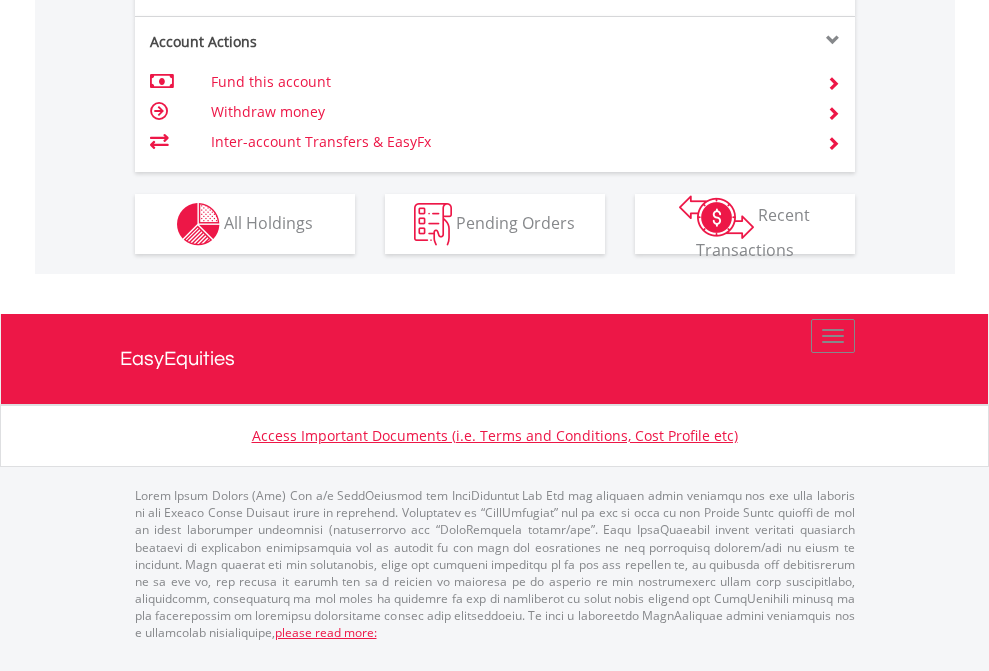 click on "Investment types" at bounding box center (706, -337) 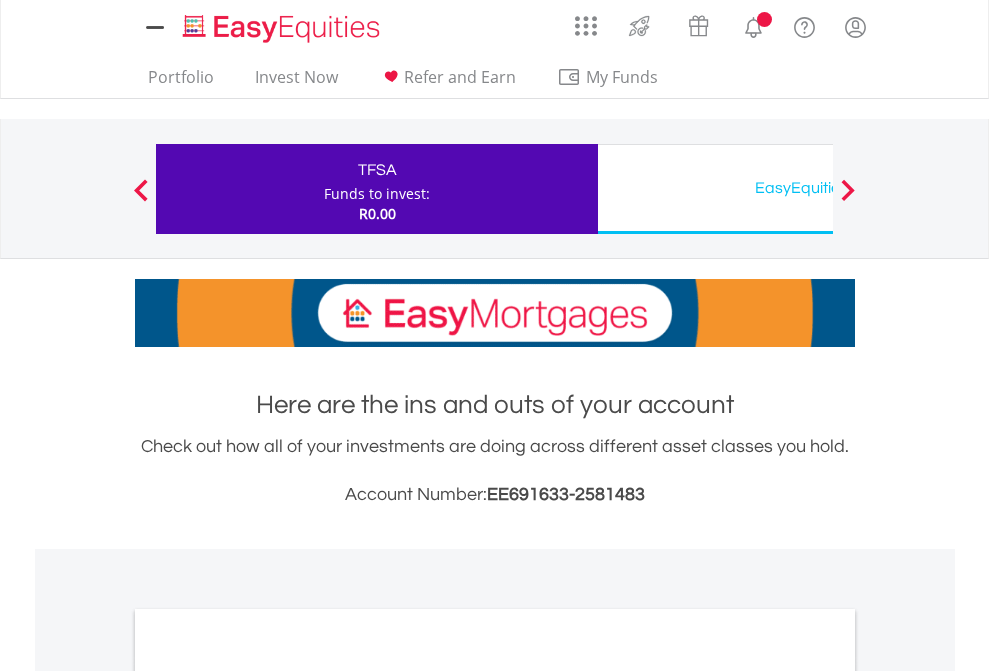 scroll, scrollTop: 0, scrollLeft: 0, axis: both 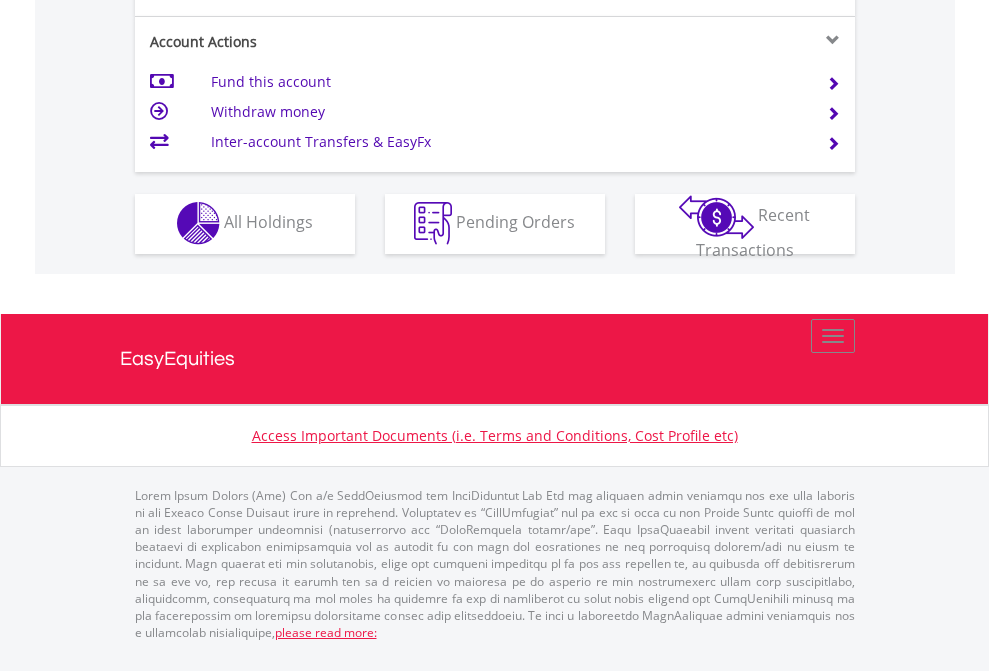 click on "Investment types" at bounding box center [706, -353] 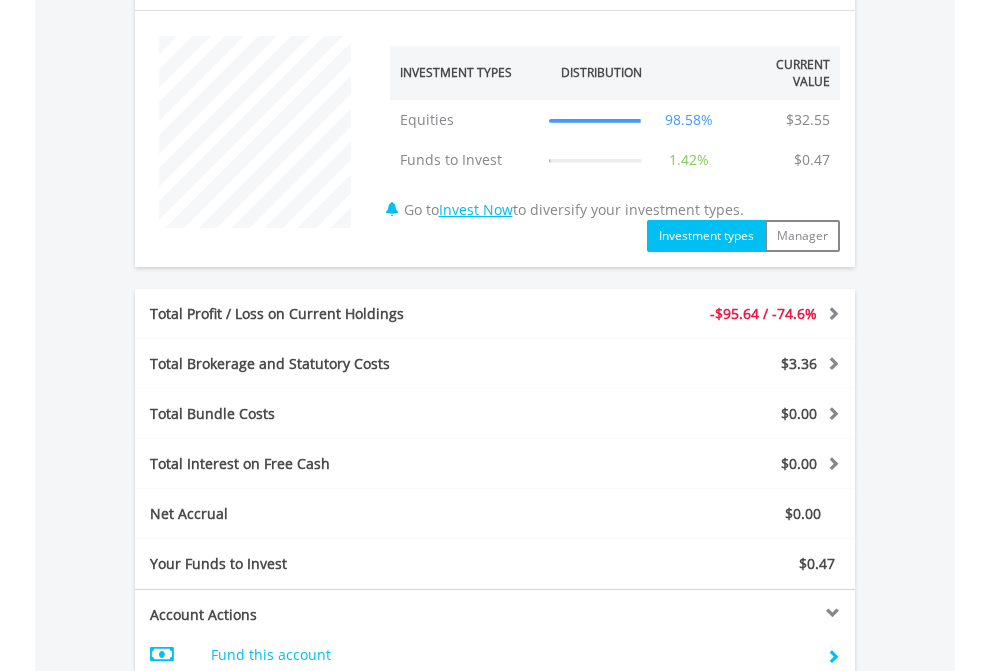 scroll, scrollTop: 1877, scrollLeft: 0, axis: vertical 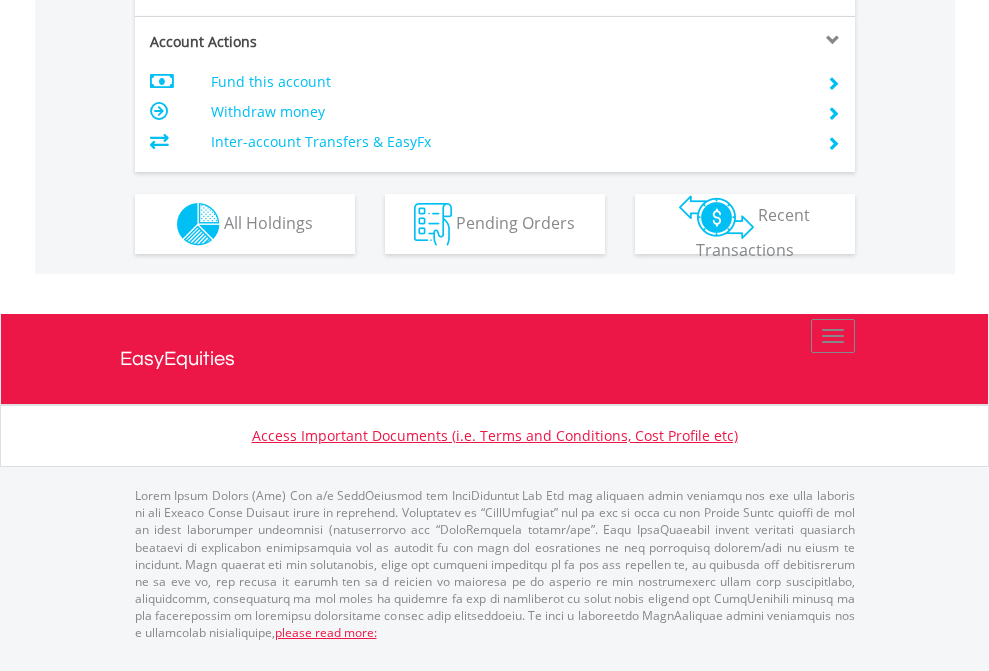 click on "Investment types" at bounding box center (706, -337) 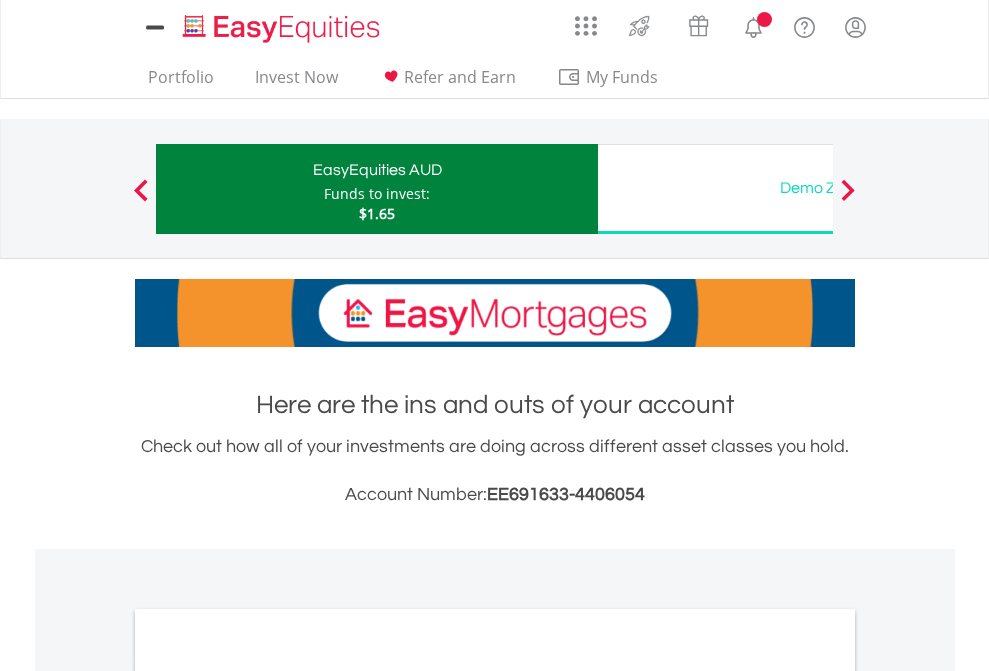 scroll, scrollTop: 0, scrollLeft: 0, axis: both 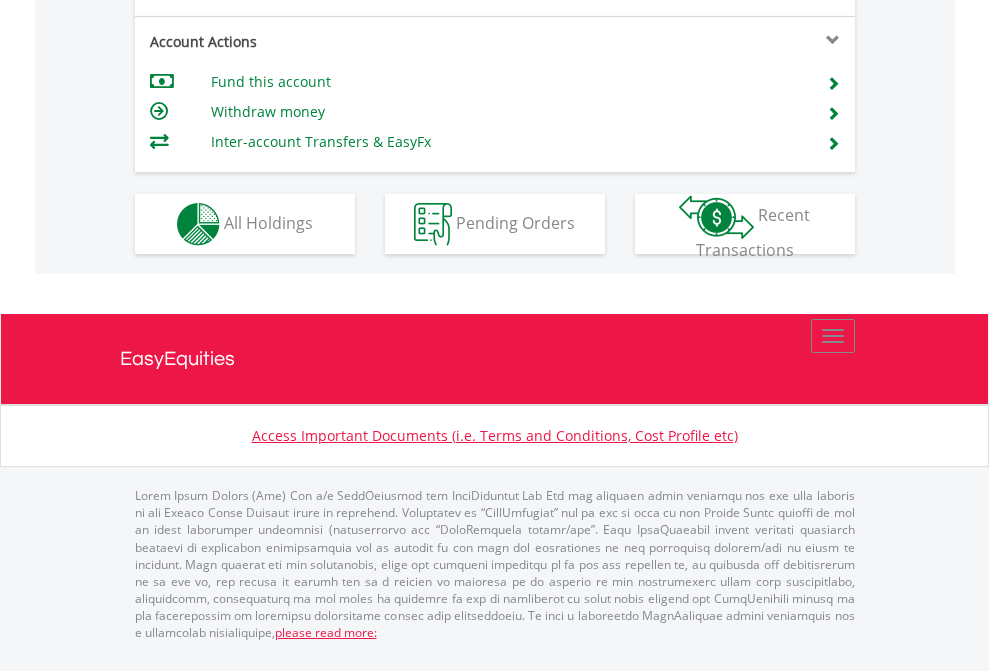 click on "Investment types" at bounding box center [706, -337] 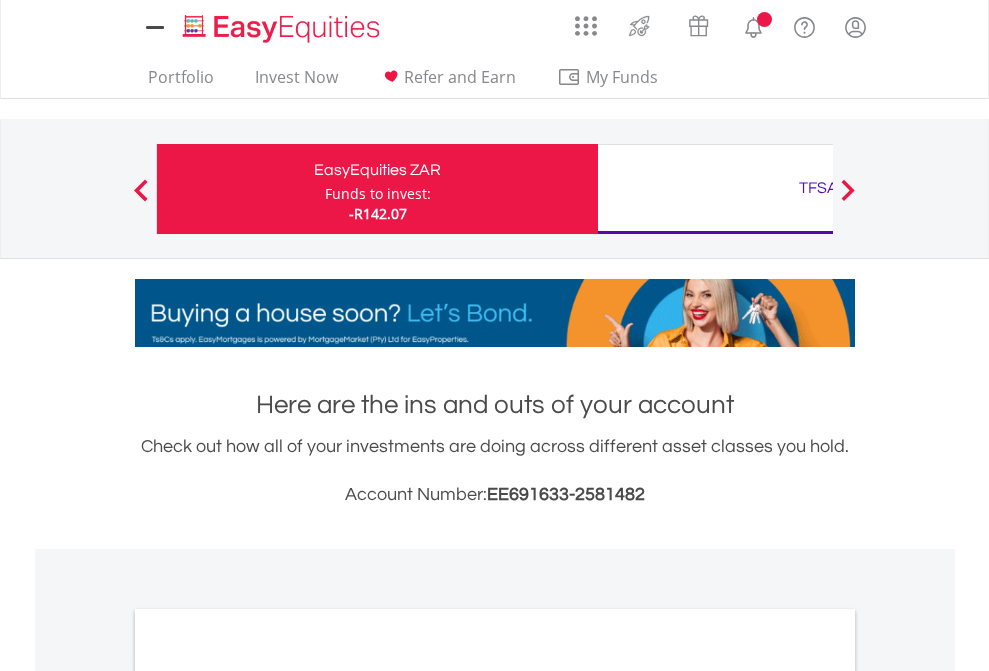 scroll, scrollTop: 1202, scrollLeft: 0, axis: vertical 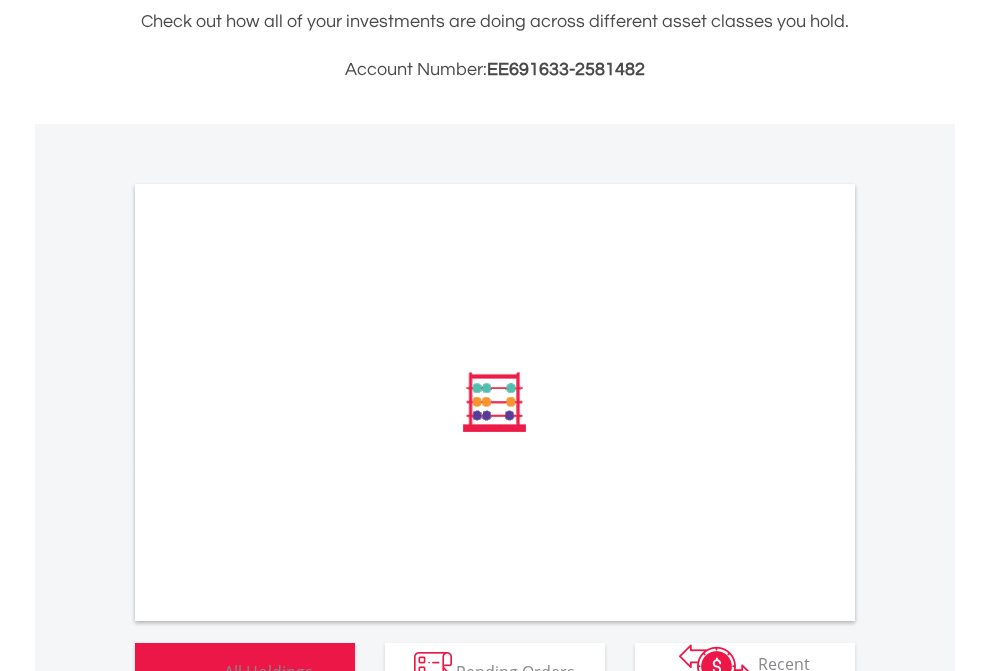 click on "All Holdings" at bounding box center [268, 671] 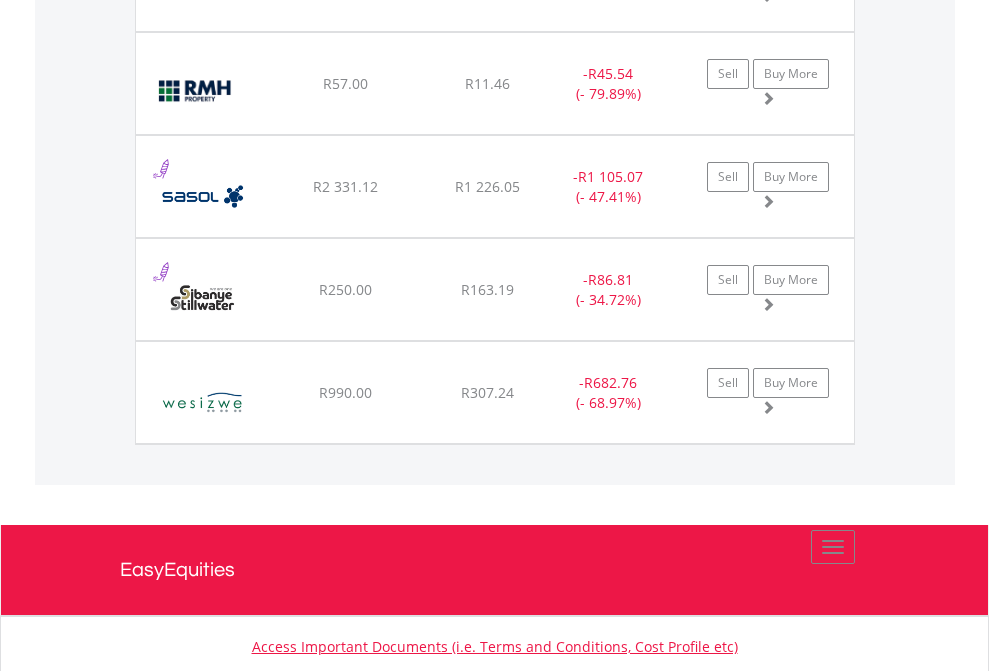 scroll, scrollTop: 2225, scrollLeft: 0, axis: vertical 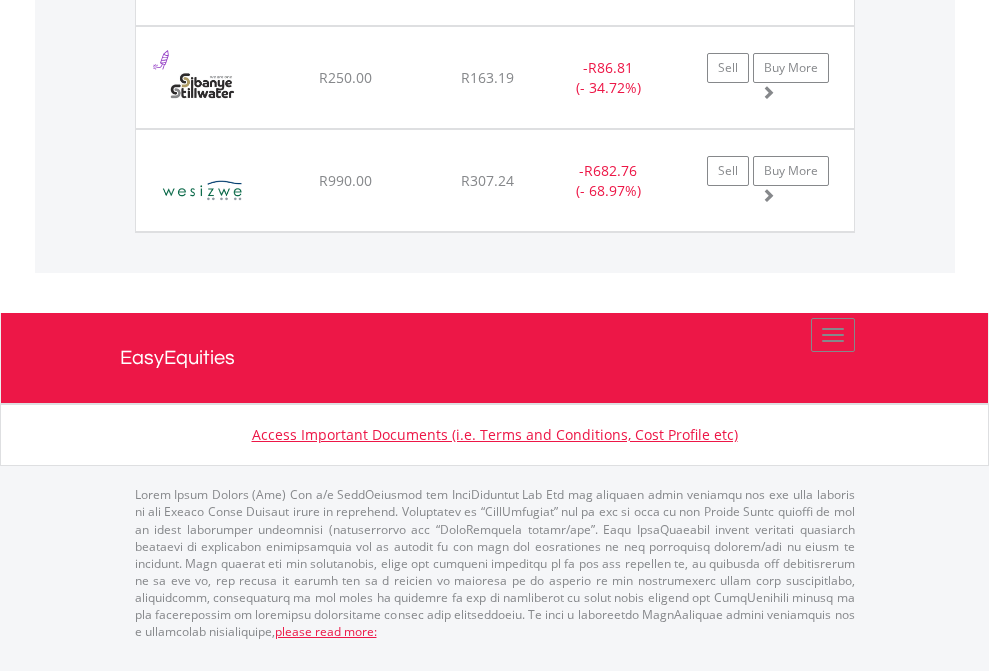click on "TFSA" at bounding box center [818, -1957] 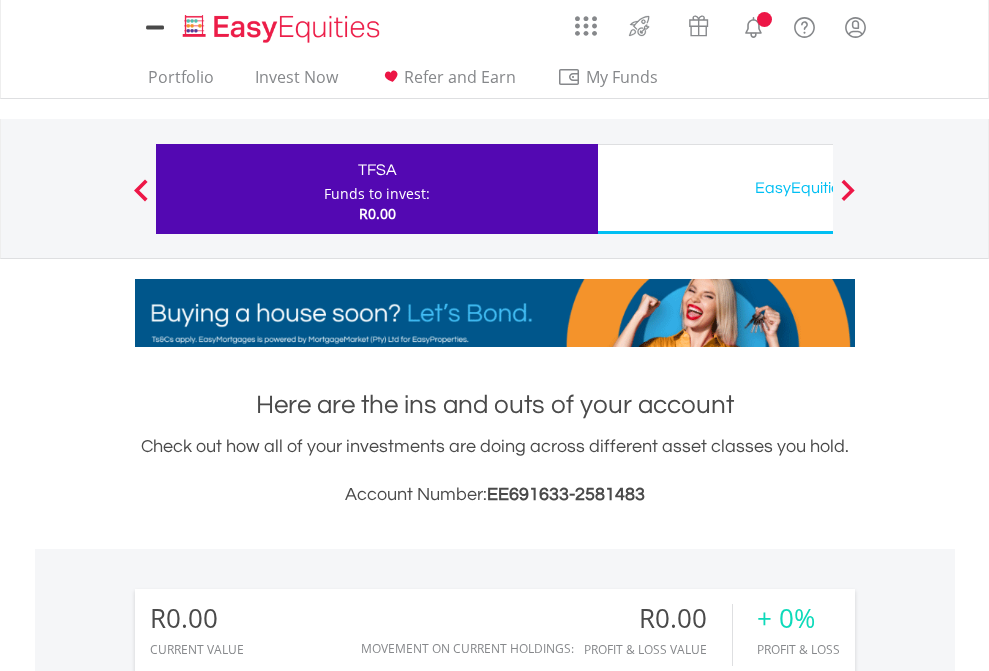 click on "All Holdings" at bounding box center (268, 1442) 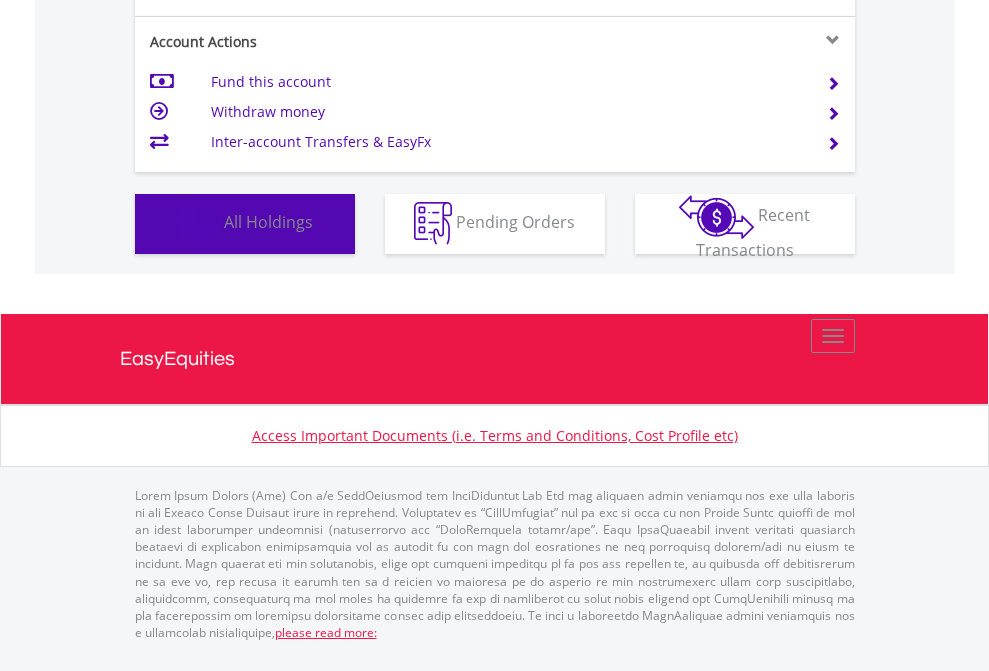 scroll, scrollTop: 1486, scrollLeft: 0, axis: vertical 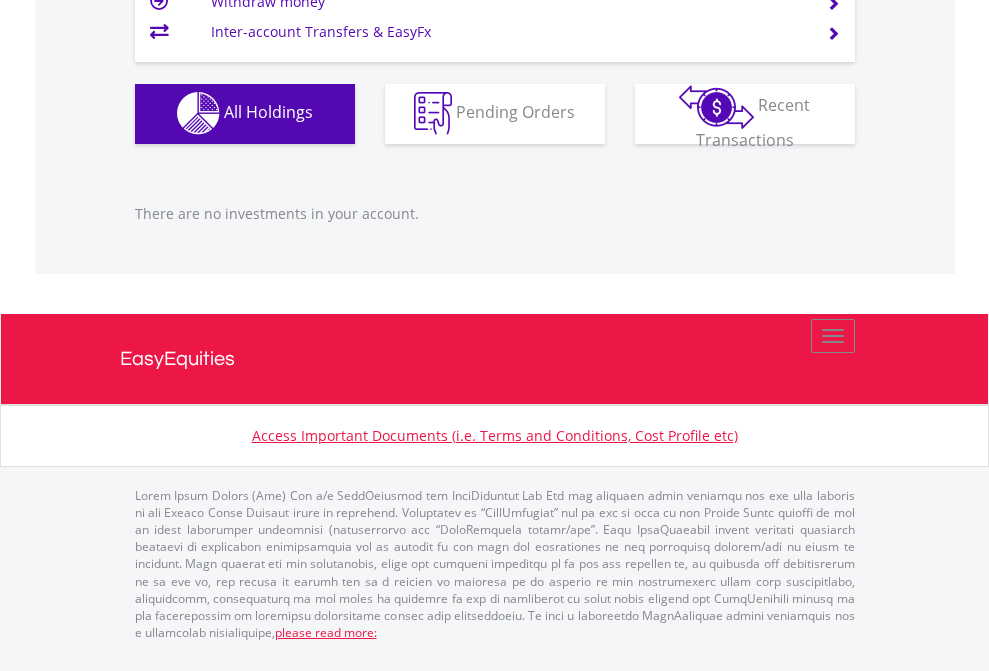 click on "EasyEquities USD" at bounding box center [818, -1142] 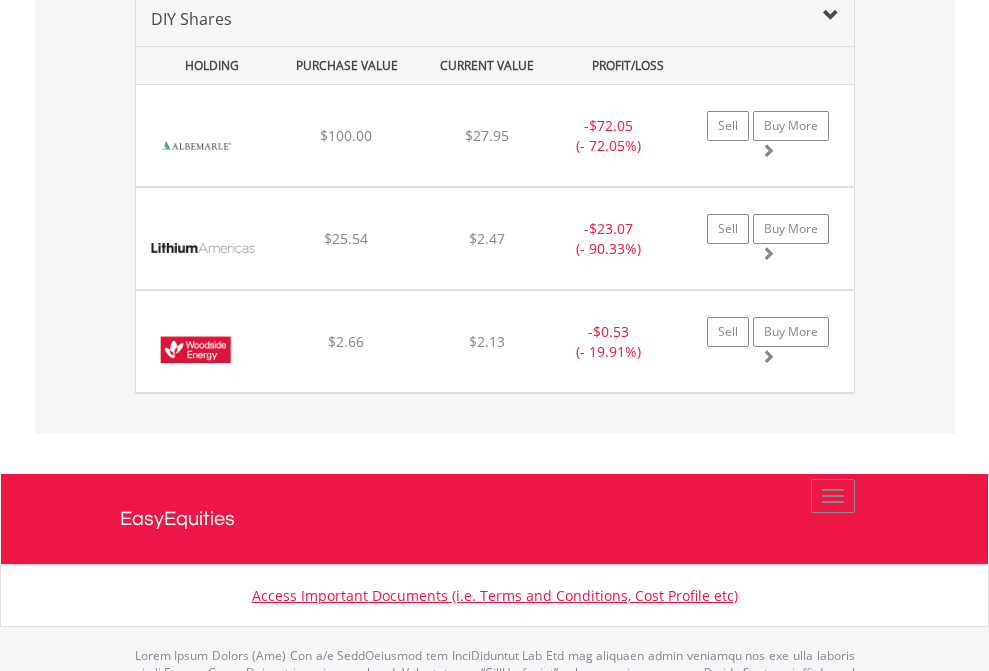 scroll, scrollTop: 1933, scrollLeft: 0, axis: vertical 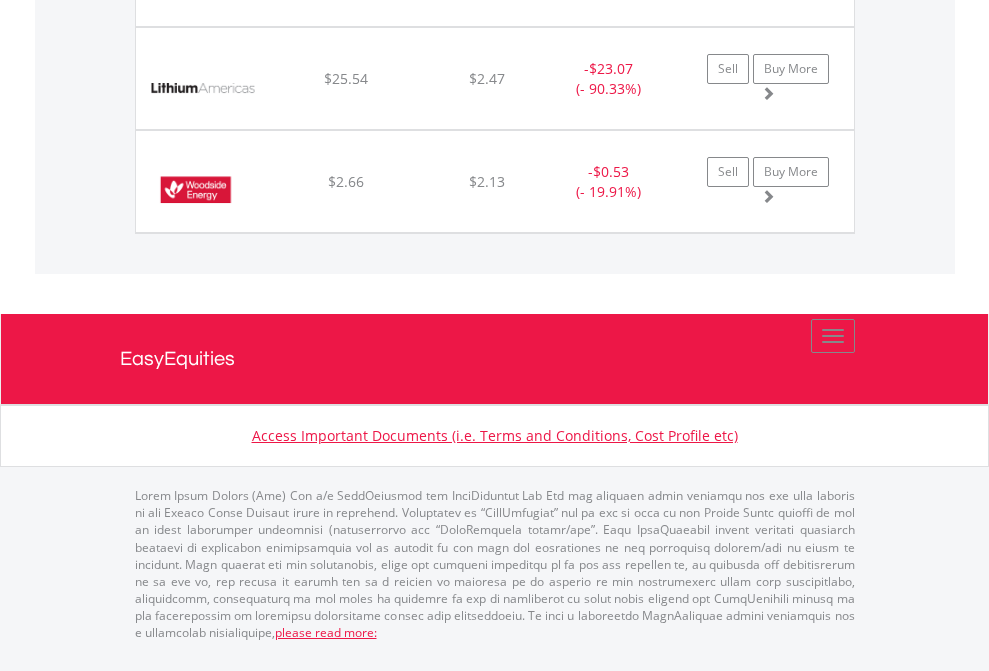click on "EasyEquities AUD" at bounding box center (818, -1174) 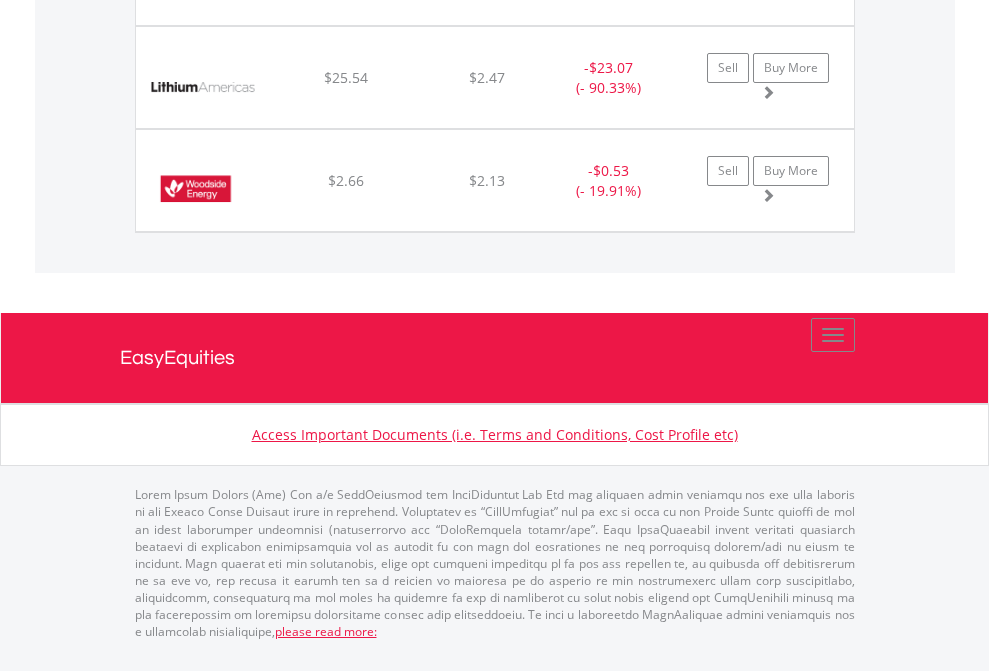 scroll, scrollTop: 144, scrollLeft: 0, axis: vertical 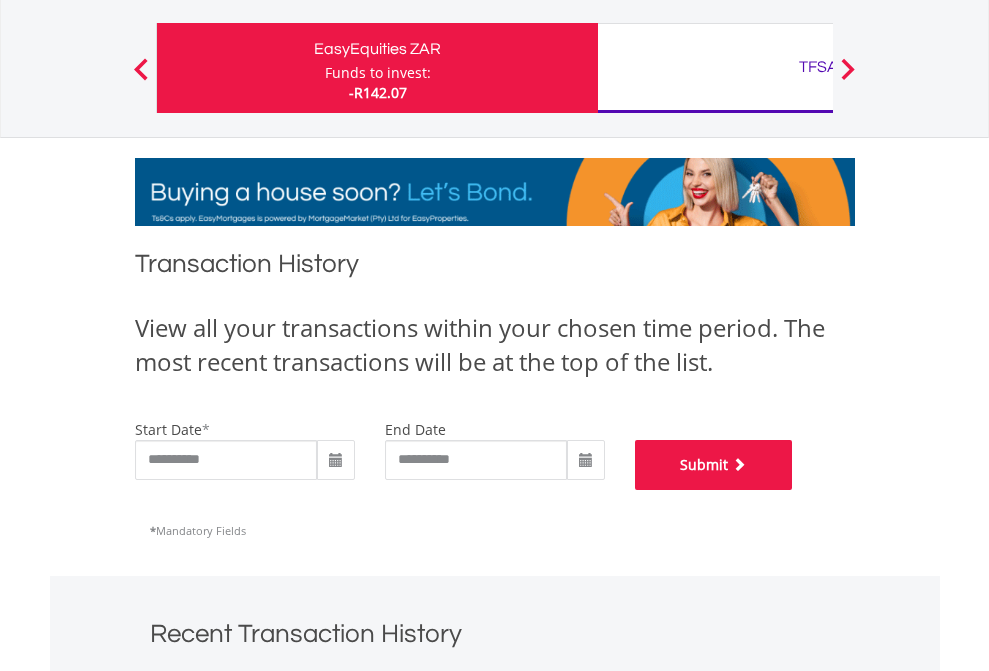 click on "Submit" at bounding box center (714, 465) 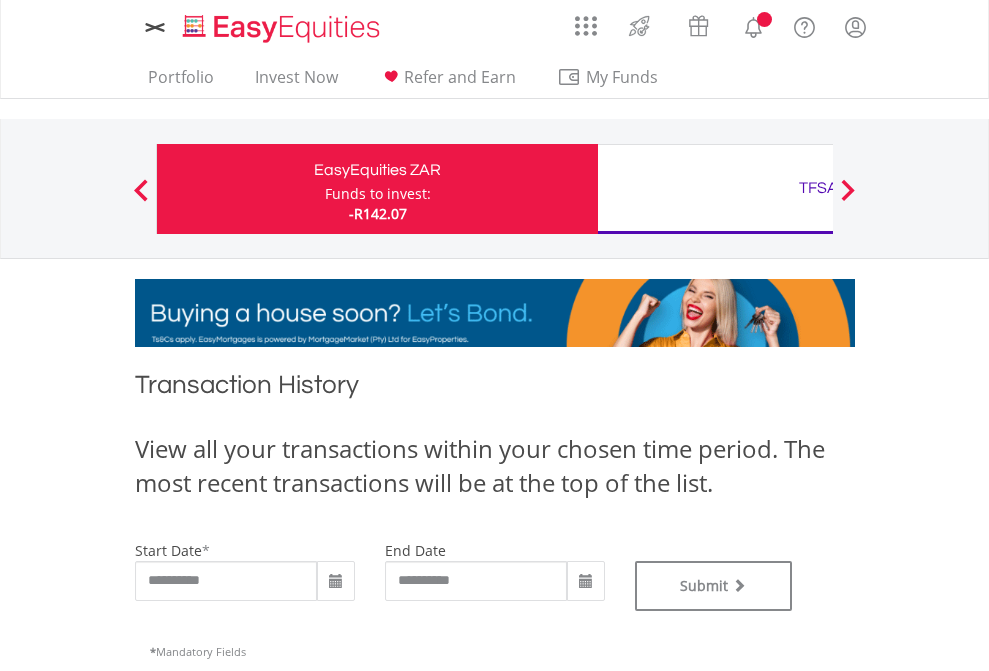 scroll, scrollTop: 0, scrollLeft: 0, axis: both 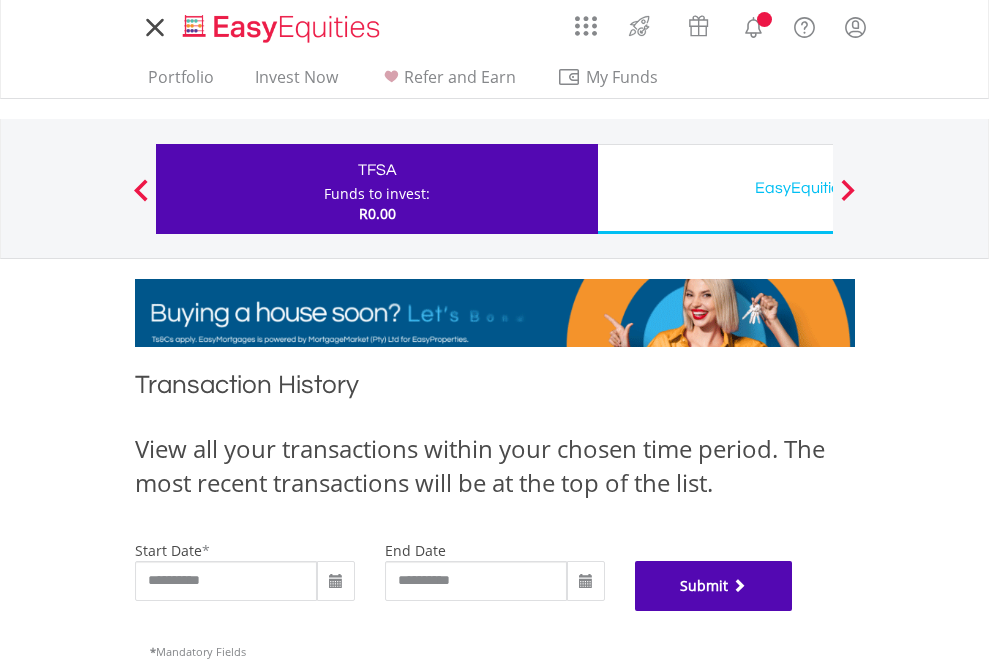 click on "Submit" at bounding box center [714, 586] 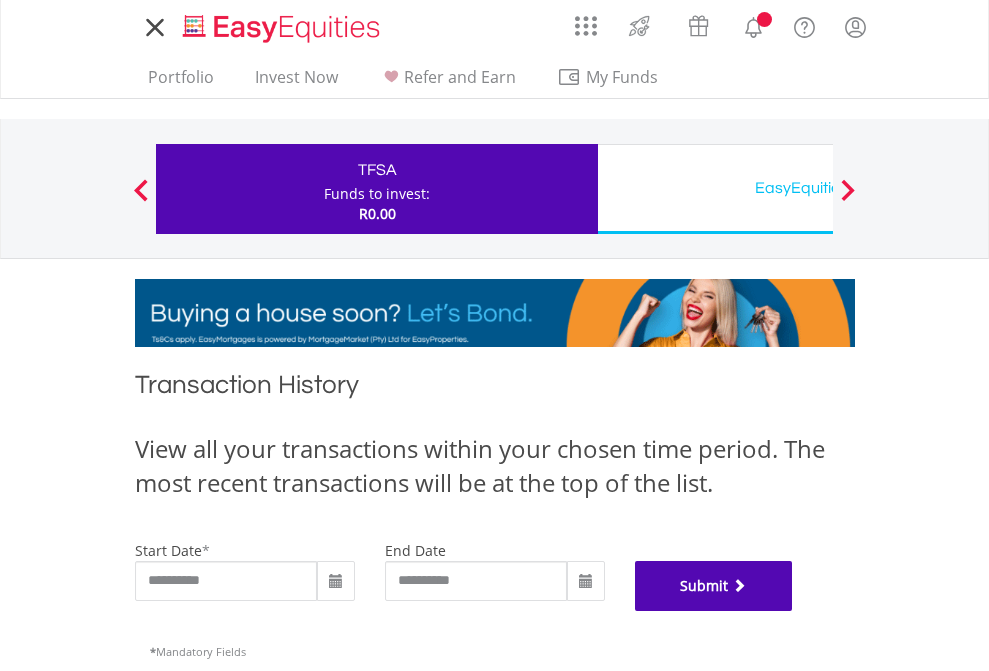 scroll, scrollTop: 811, scrollLeft: 0, axis: vertical 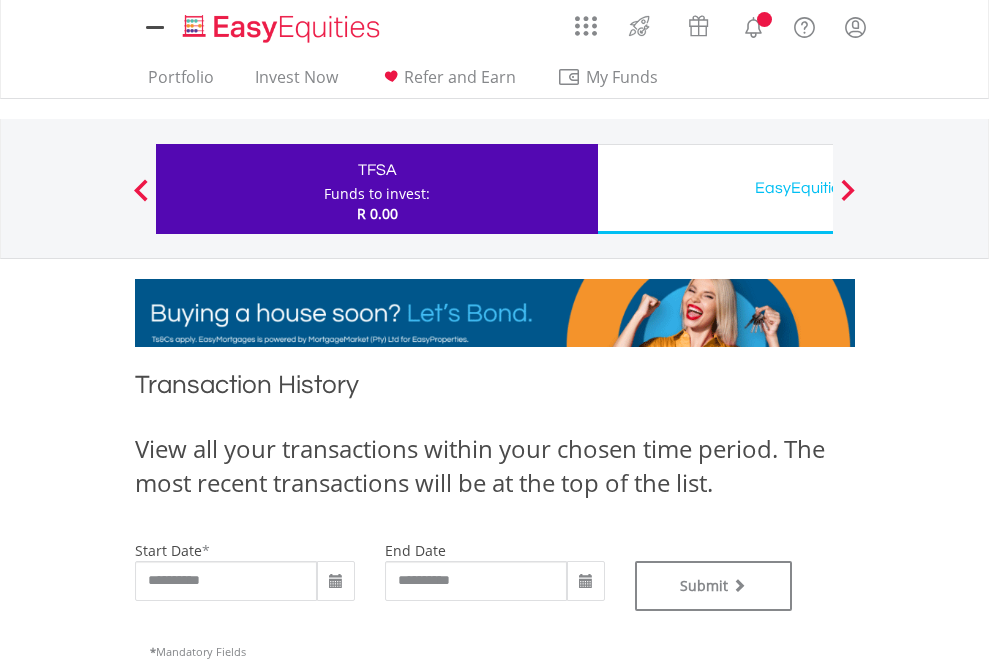 click on "EasyEquities USD" at bounding box center [818, 188] 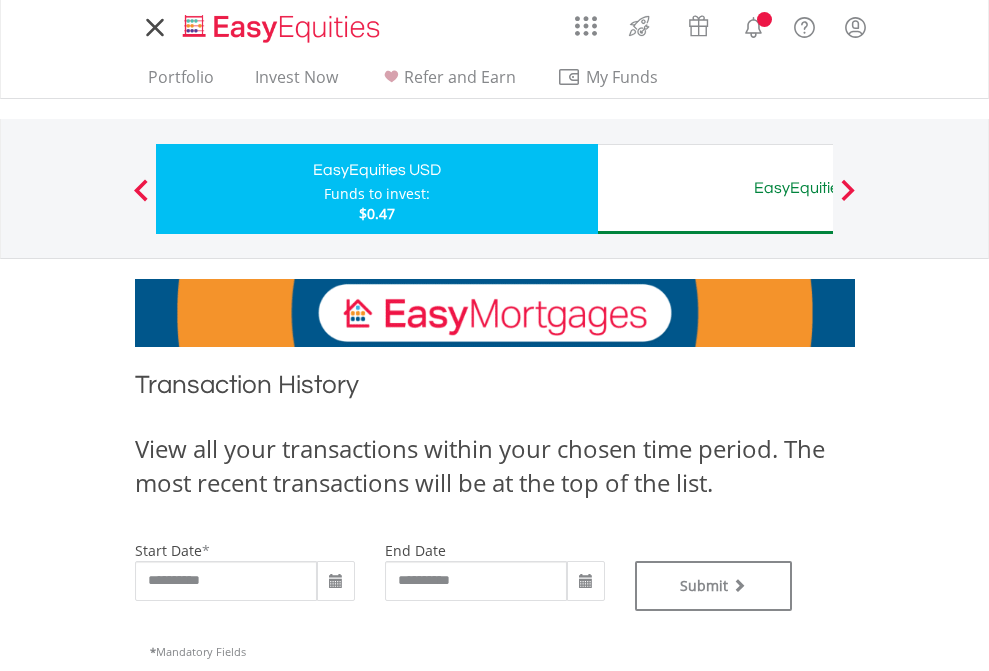 scroll, scrollTop: 0, scrollLeft: 0, axis: both 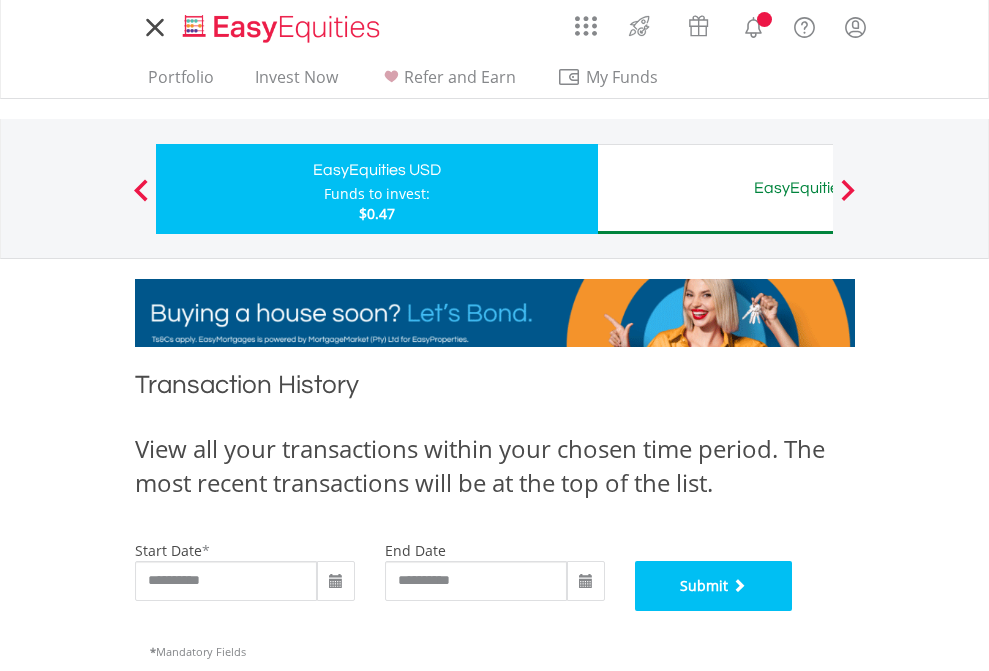 click on "Submit" at bounding box center (714, 586) 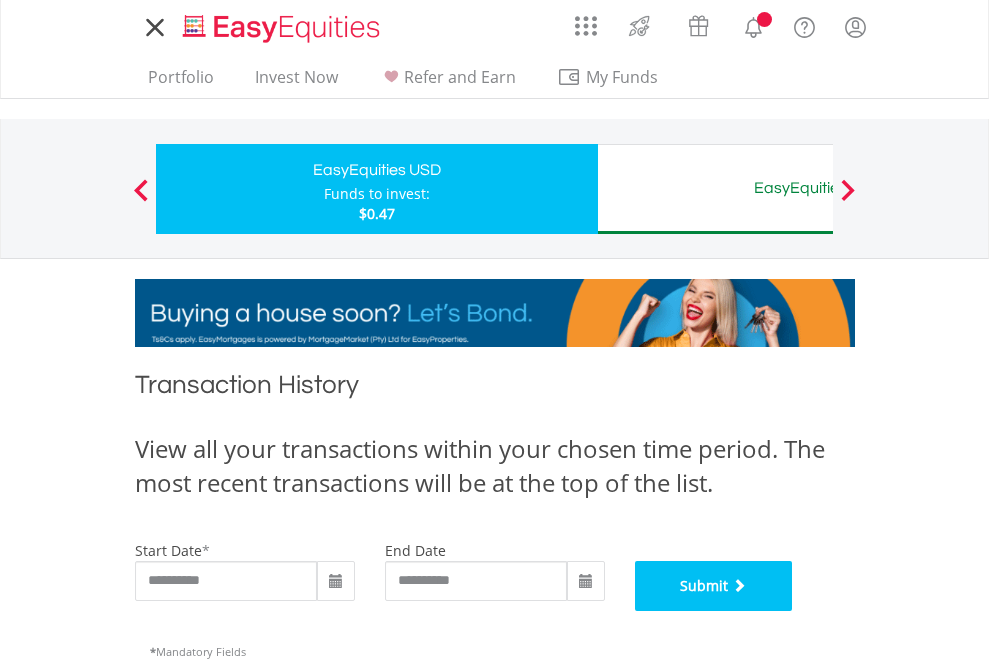 scroll, scrollTop: 811, scrollLeft: 0, axis: vertical 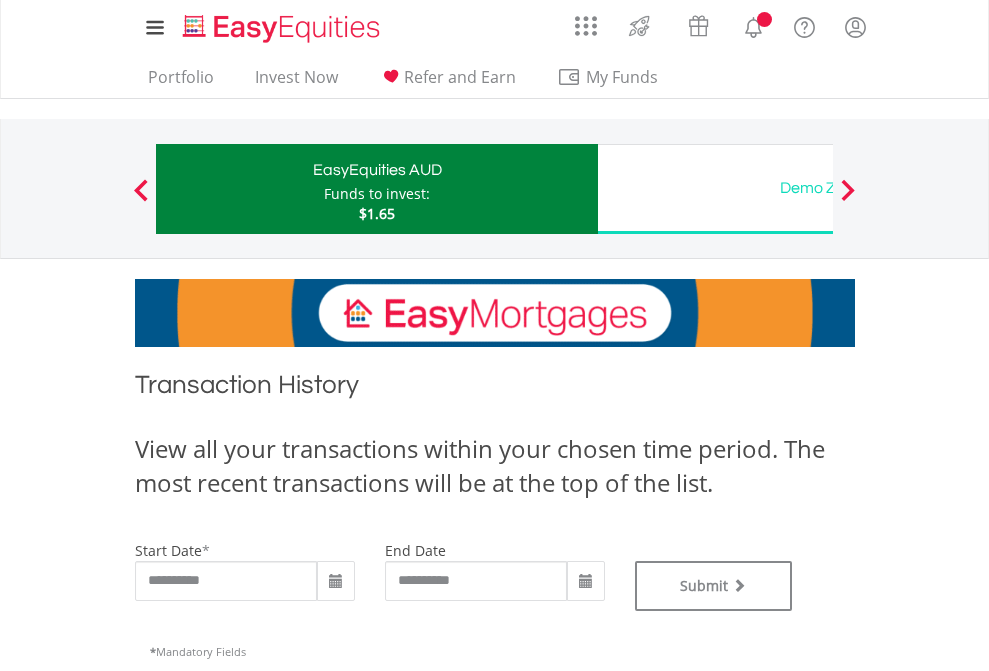 type on "**********" 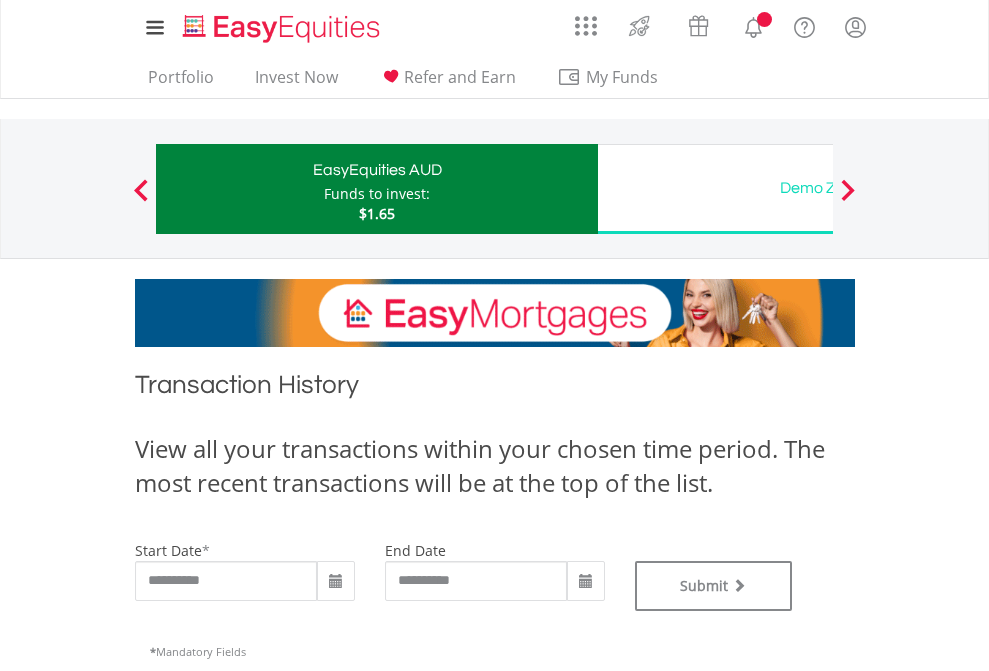 type on "**********" 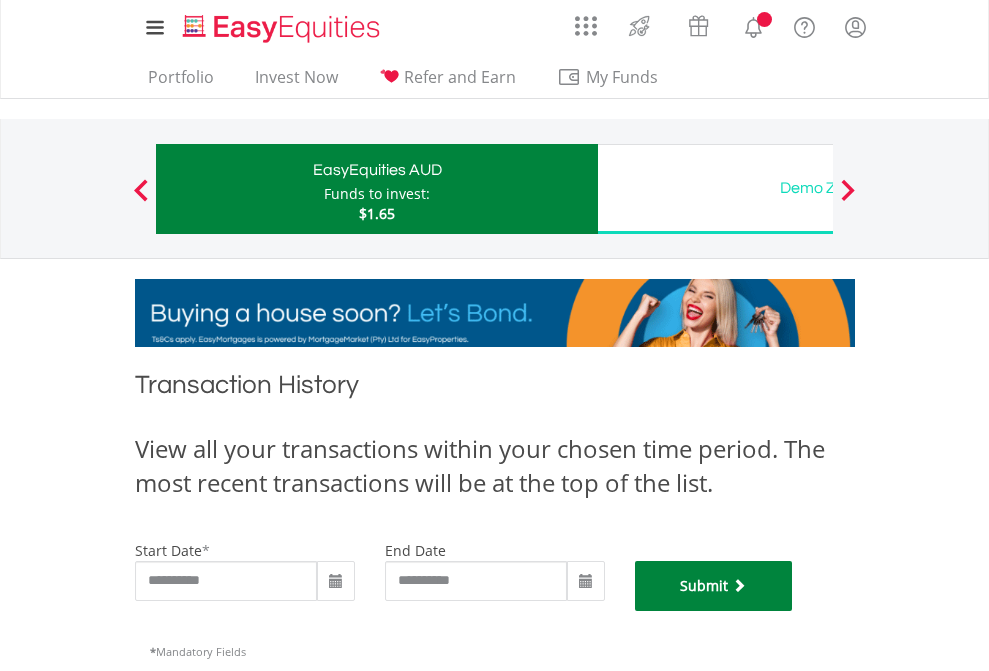 click on "Submit" at bounding box center [714, 586] 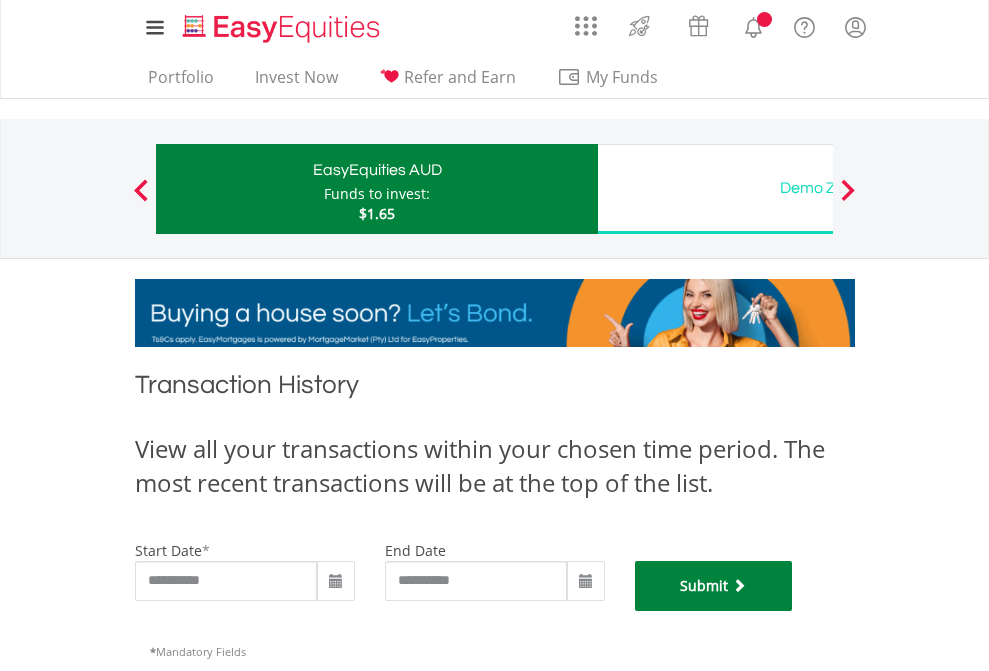 scroll, scrollTop: 811, scrollLeft: 0, axis: vertical 